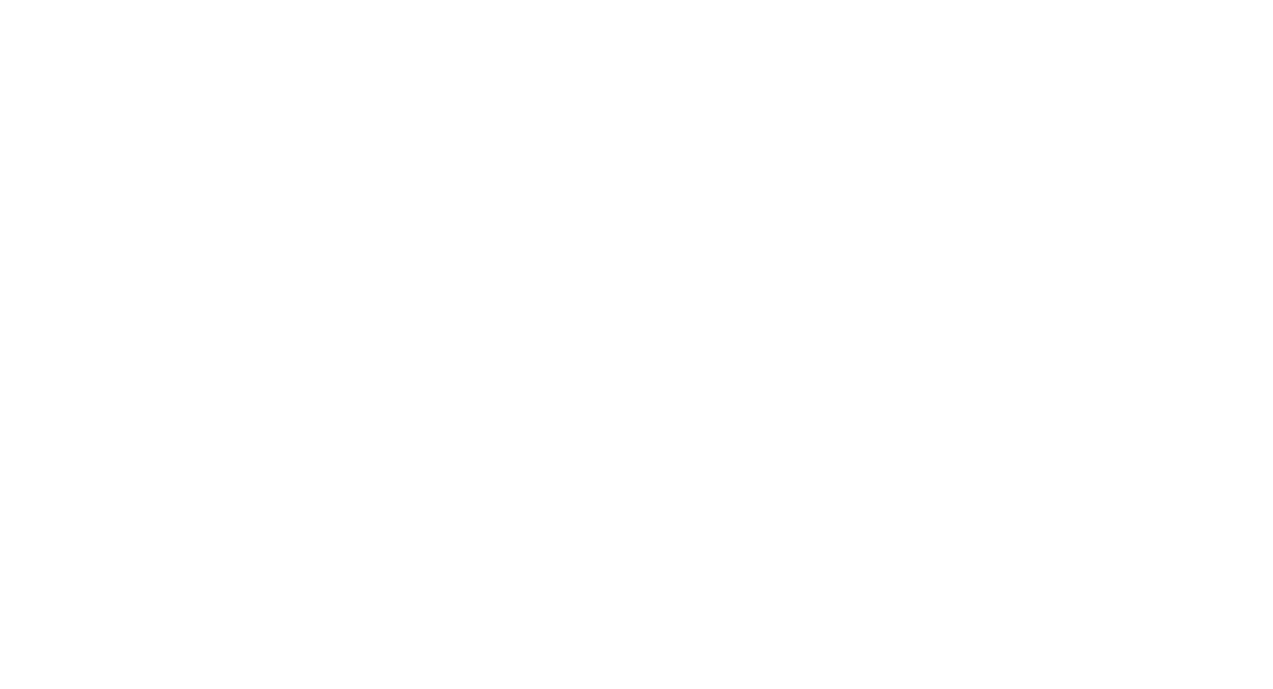 scroll, scrollTop: 0, scrollLeft: 0, axis: both 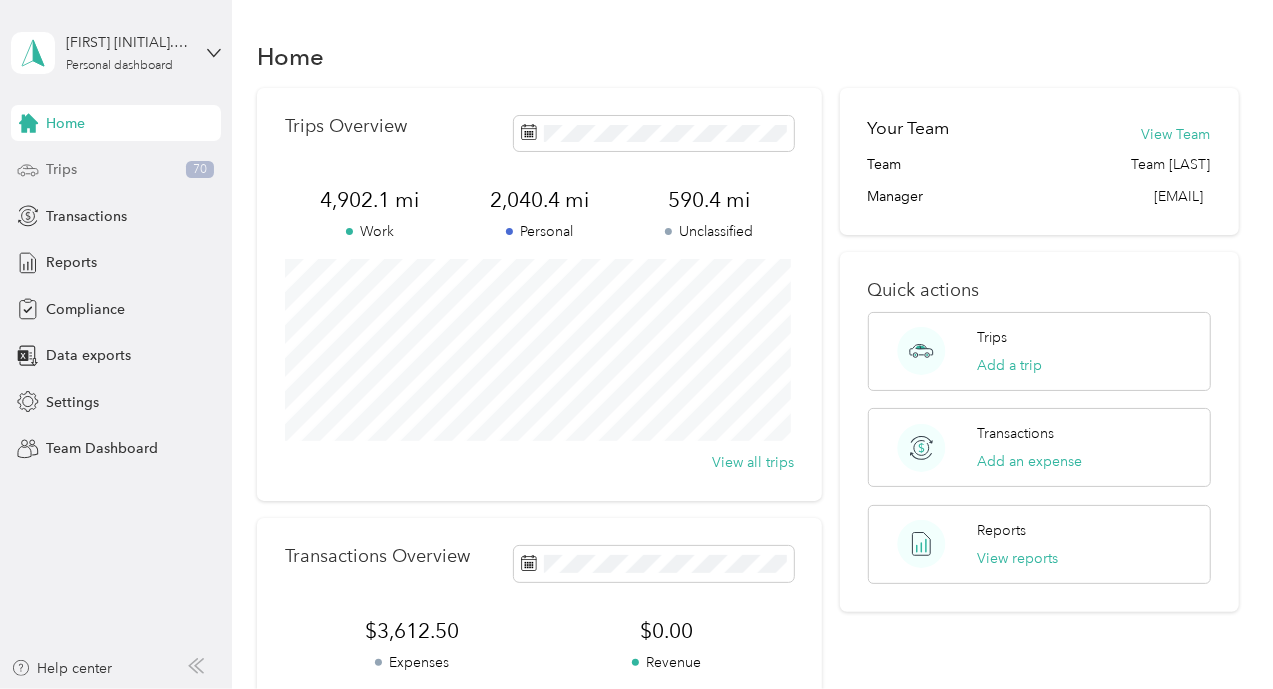 click on "Trips 70" at bounding box center (116, 170) 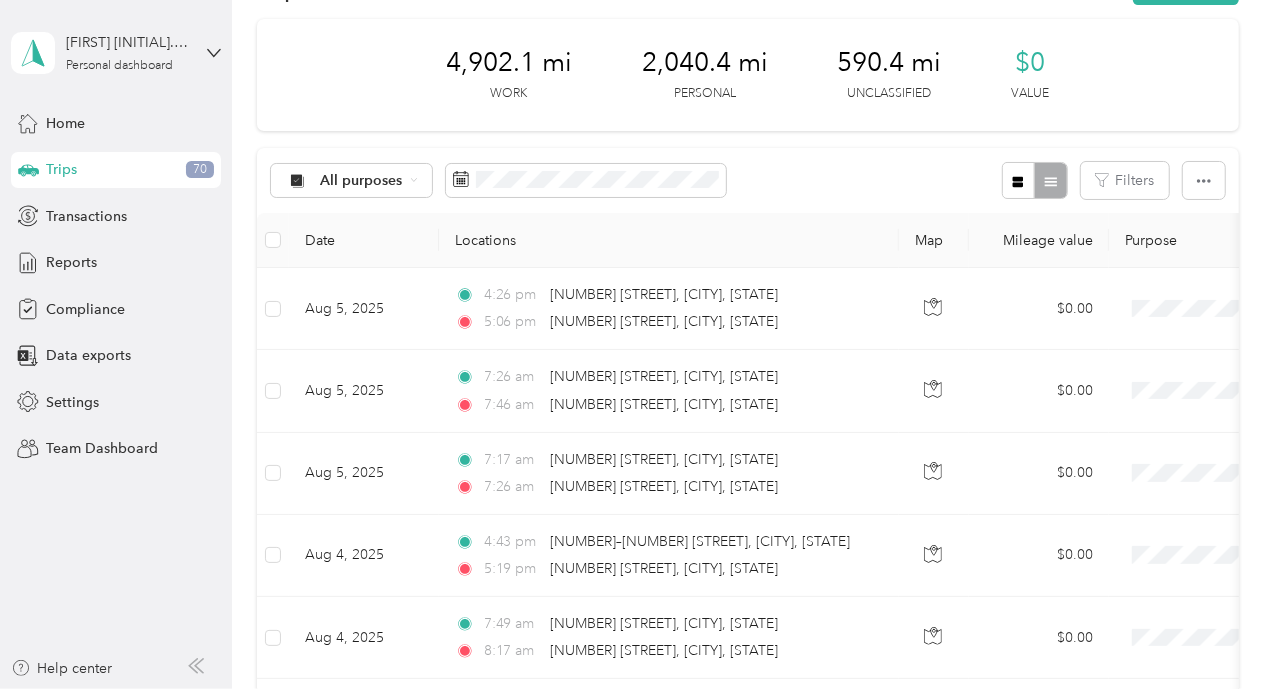scroll, scrollTop: 0, scrollLeft: 0, axis: both 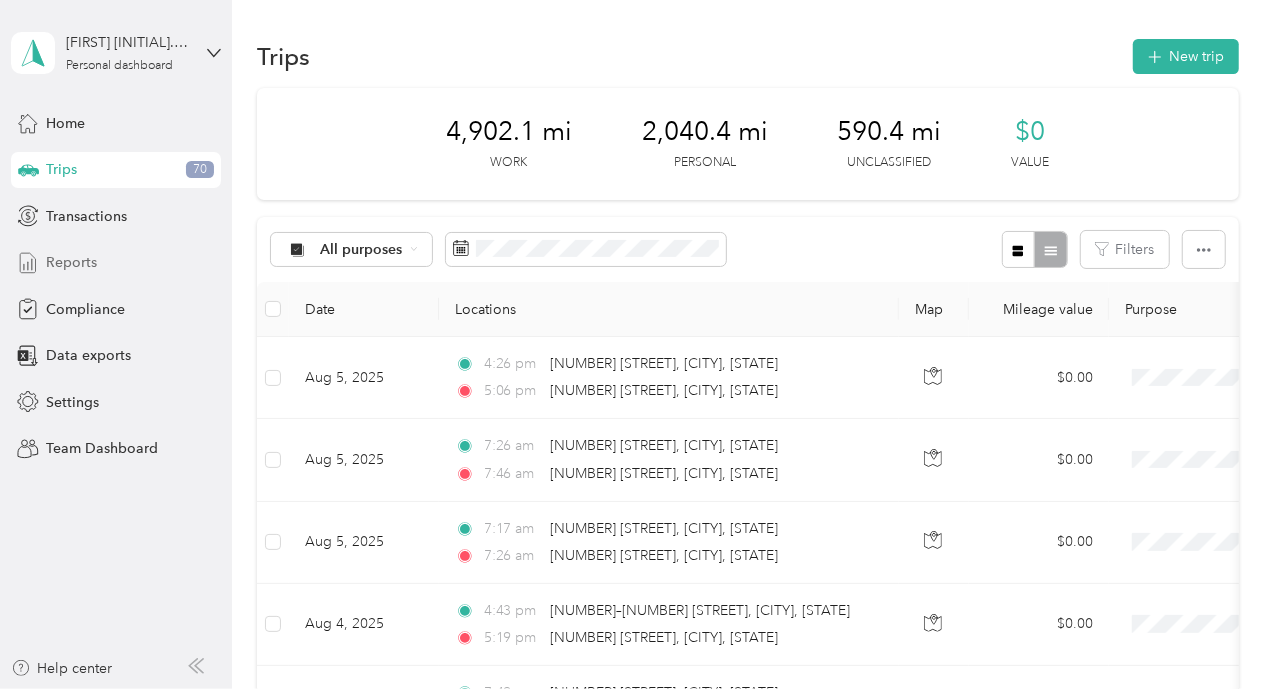 click on "Reports" at bounding box center [71, 262] 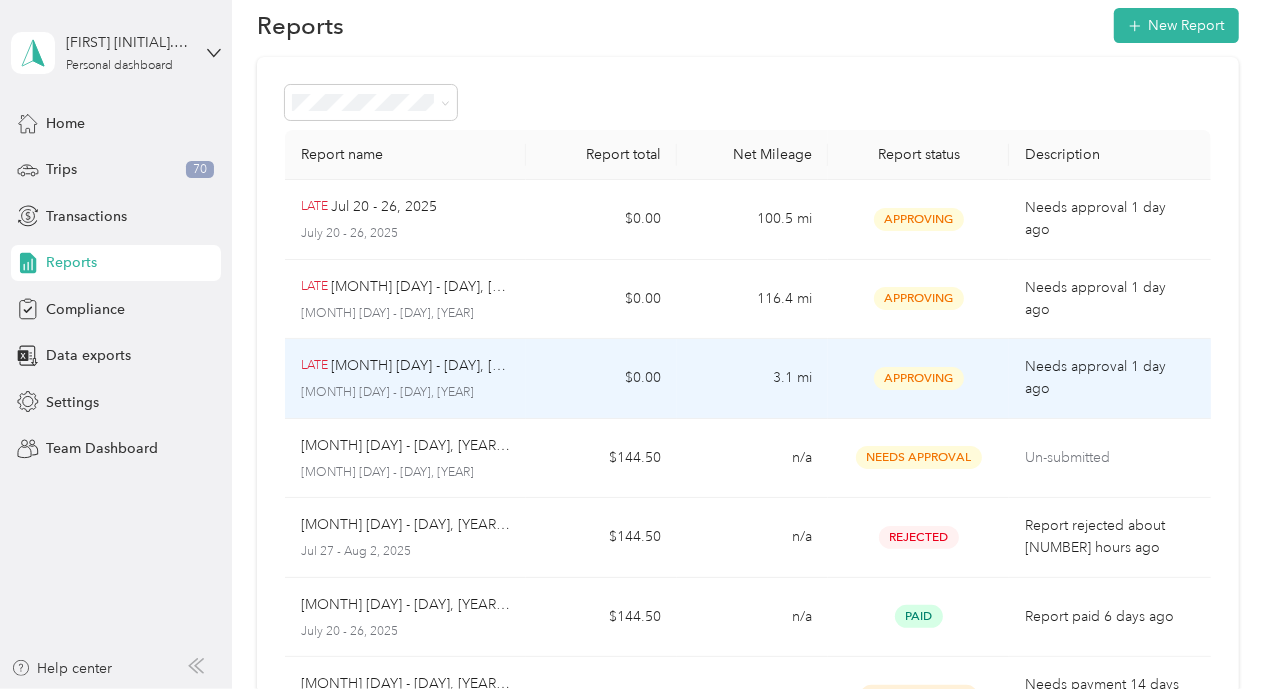 scroll, scrollTop: 0, scrollLeft: 0, axis: both 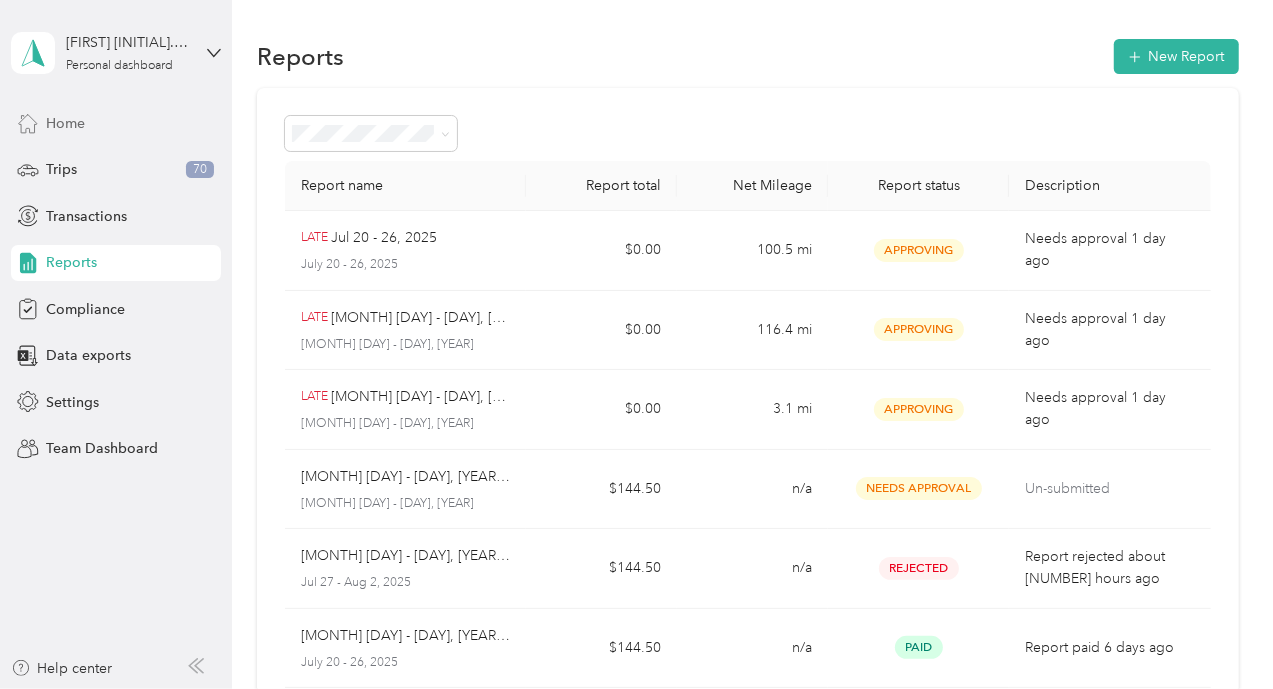 click on "Home" at bounding box center [65, 123] 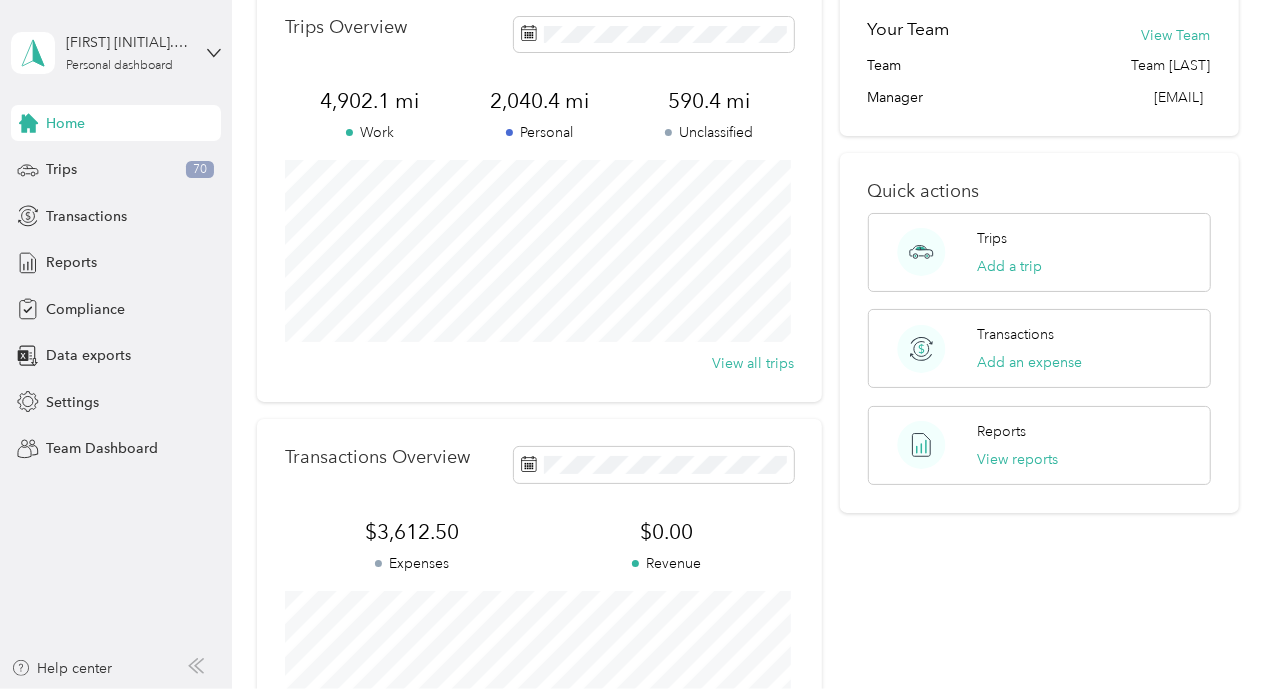scroll, scrollTop: 0, scrollLeft: 0, axis: both 